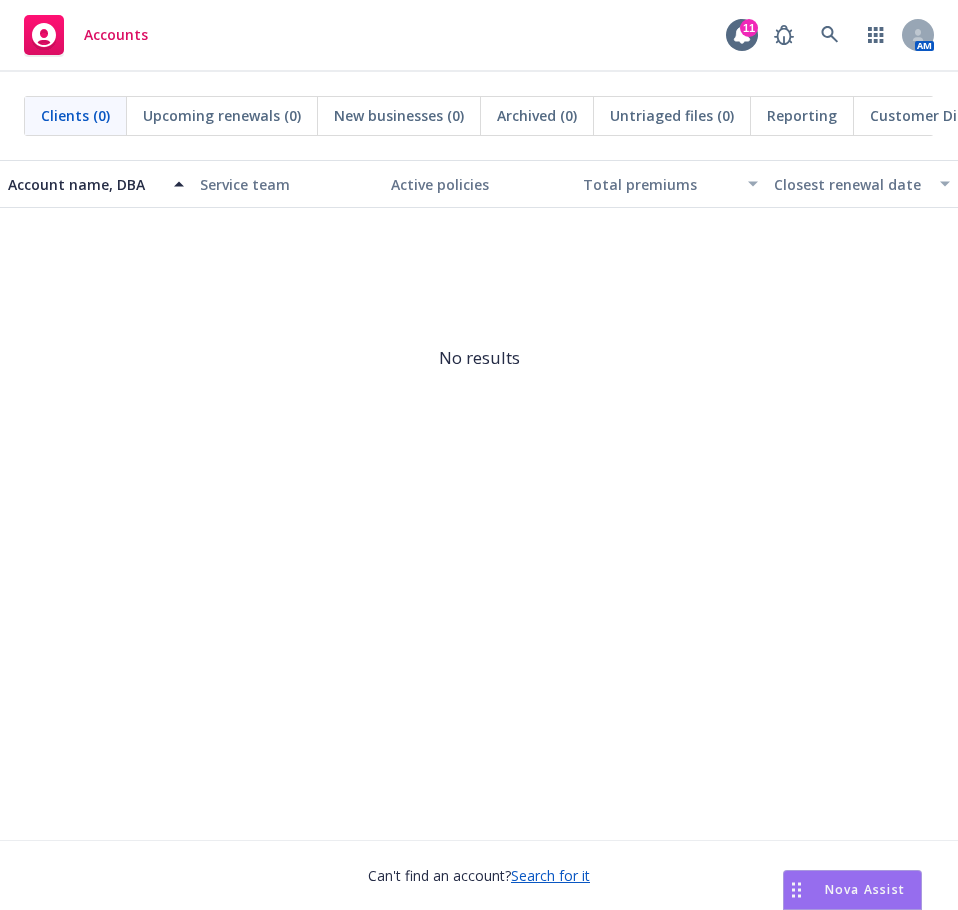 click 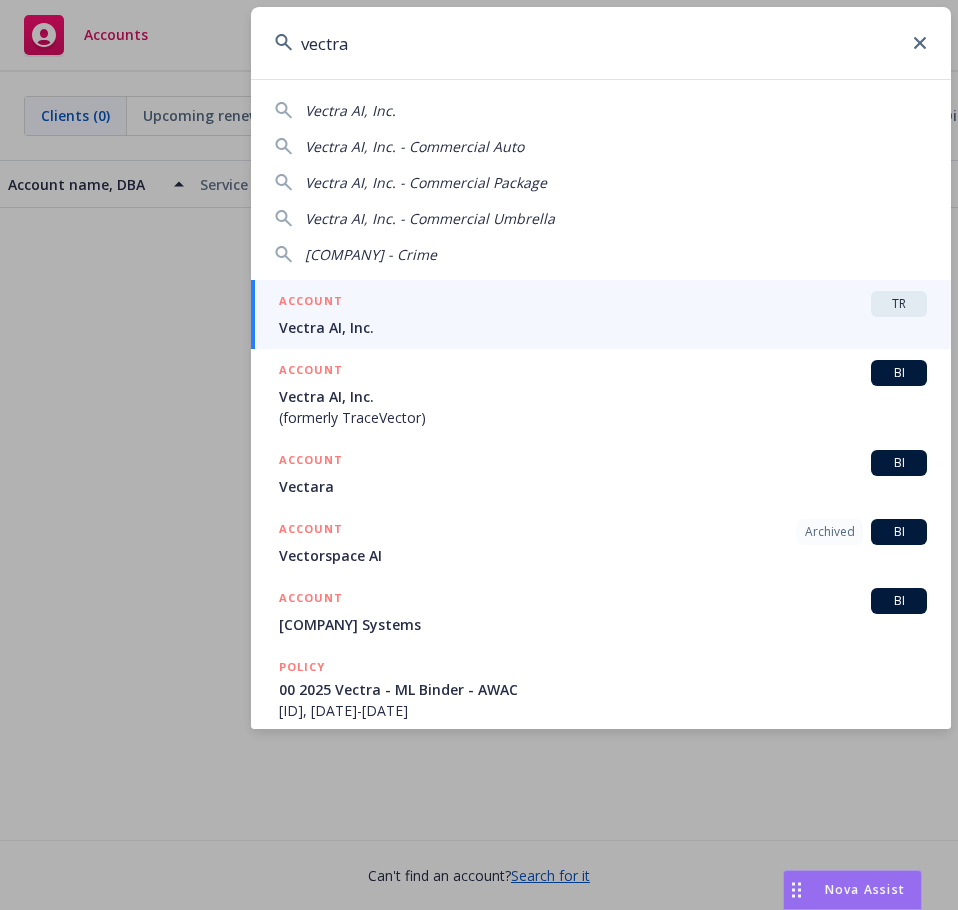 type on "vectra" 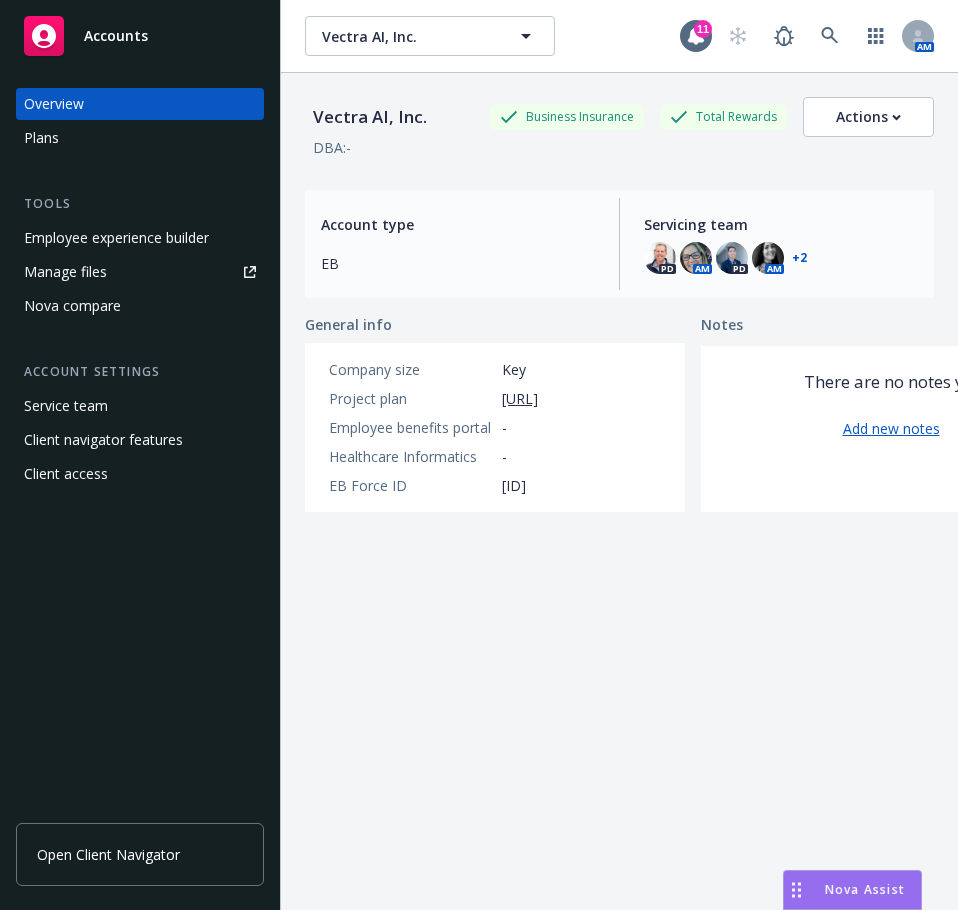 click on "Plans" at bounding box center [140, 138] 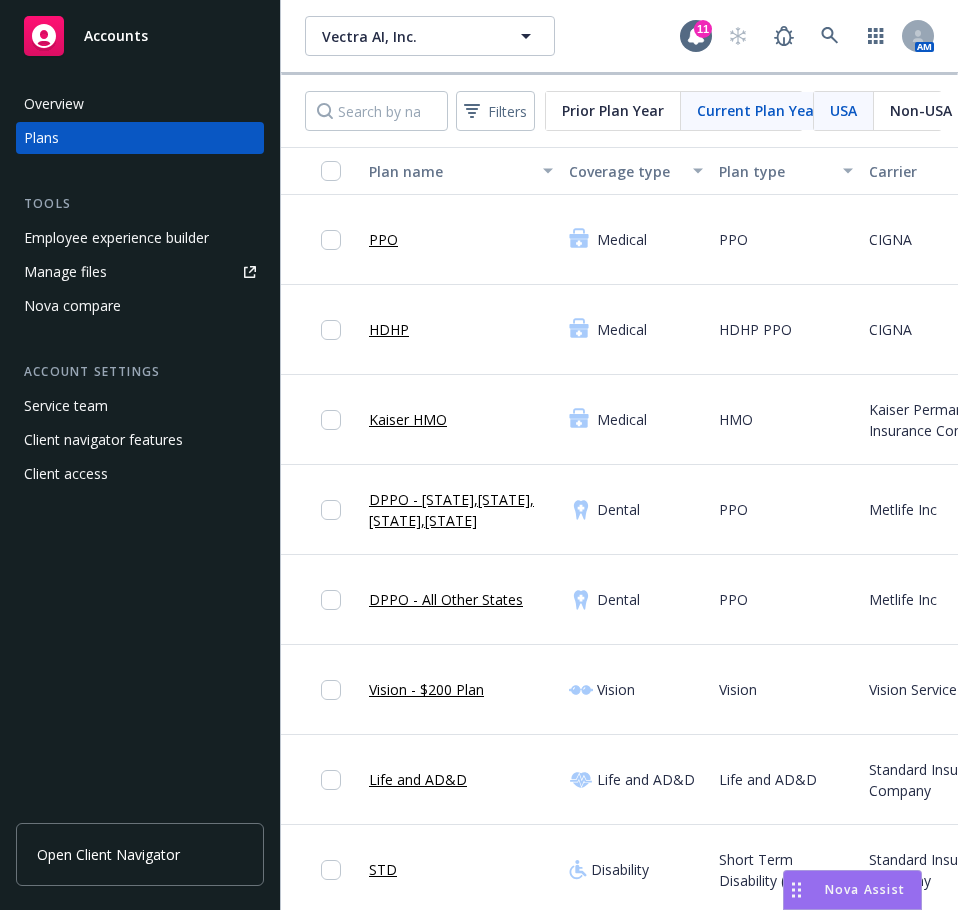 click on "Non-USA" at bounding box center (921, 111) 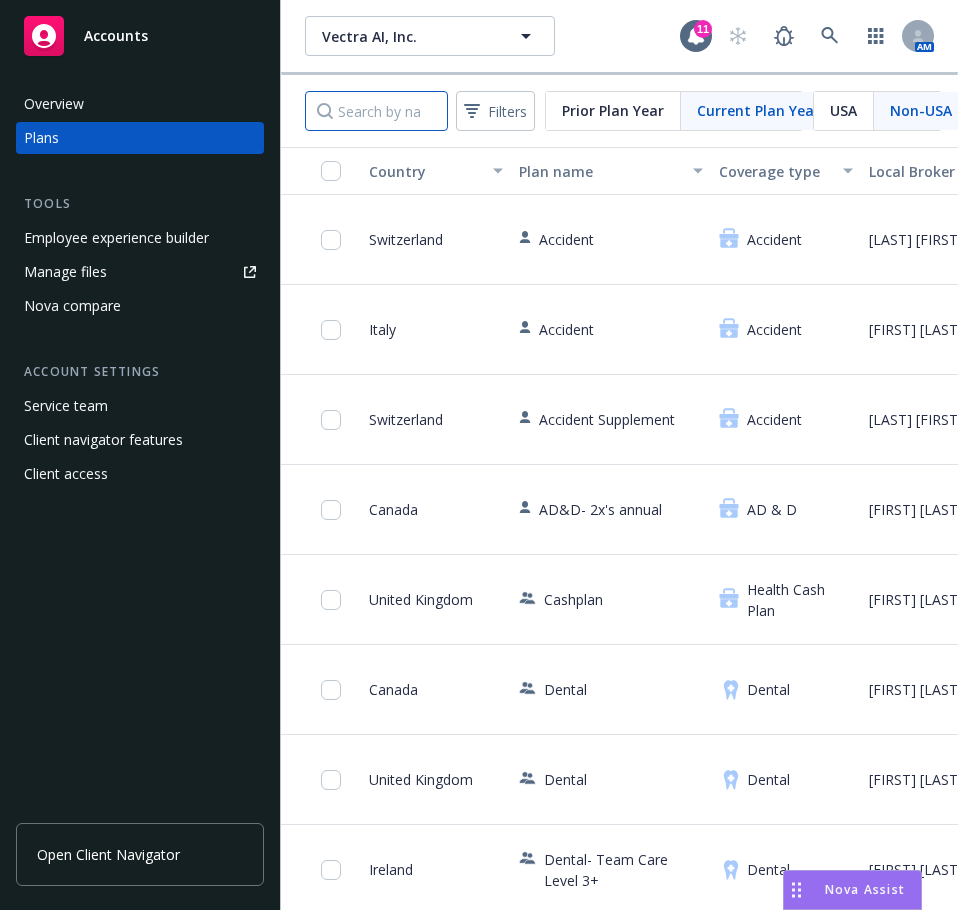 click at bounding box center (376, 111) 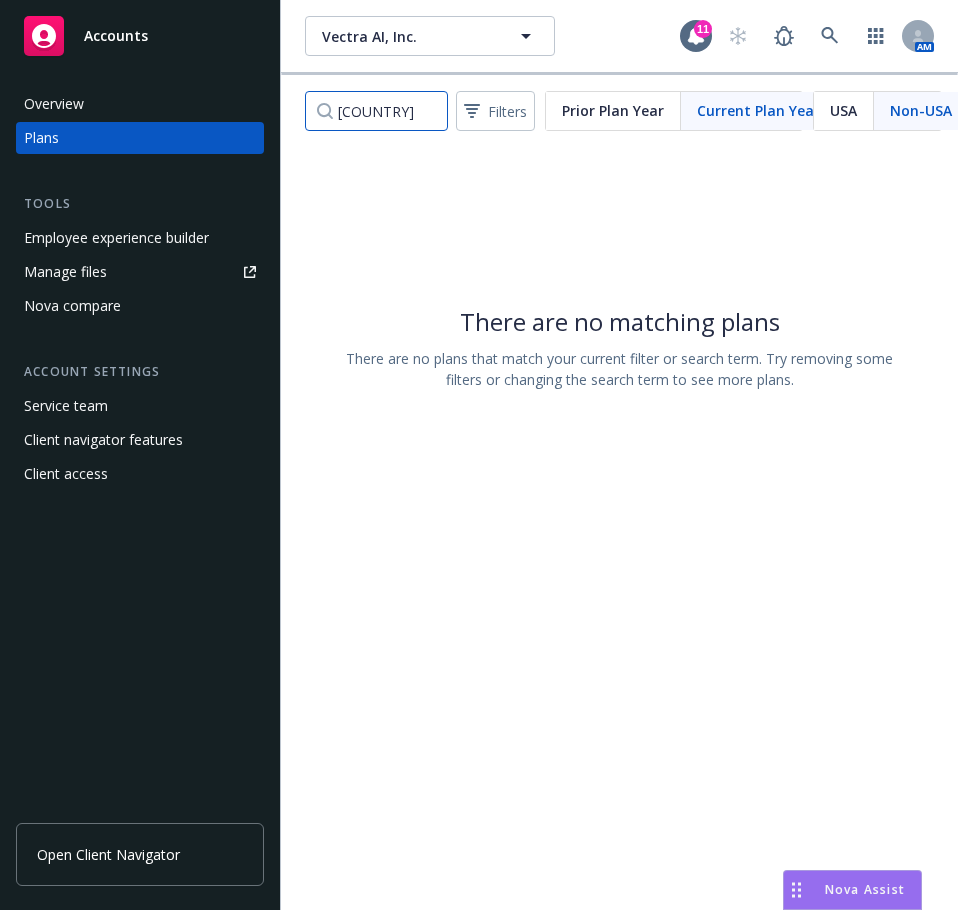 click on "[COUNTRY]" at bounding box center (376, 111) 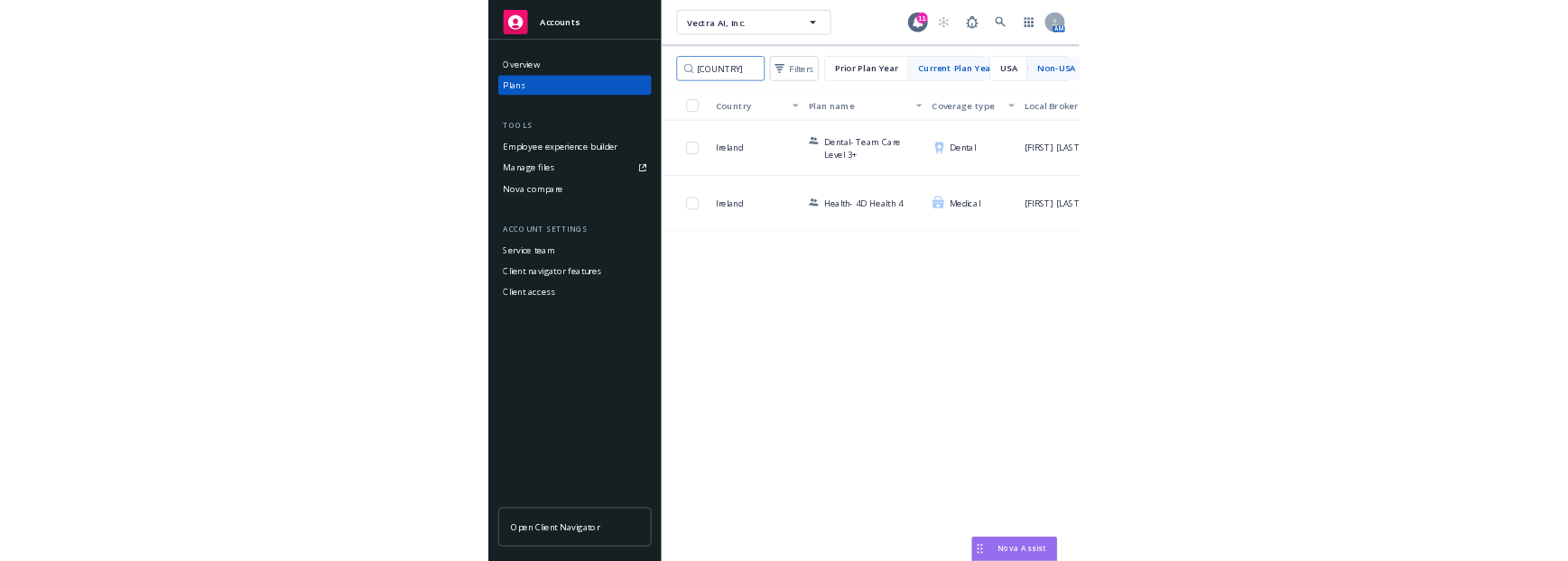 scroll, scrollTop: 0, scrollLeft: 43, axis: horizontal 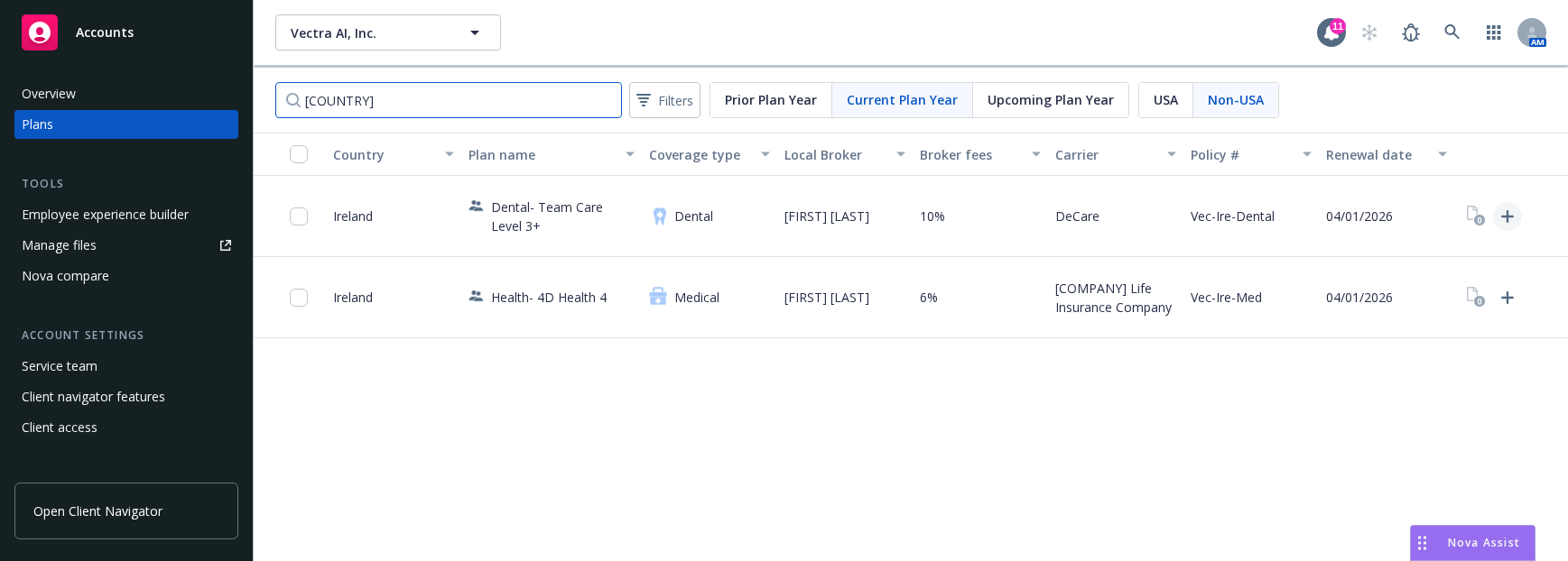 type on "[COUNTRY]" 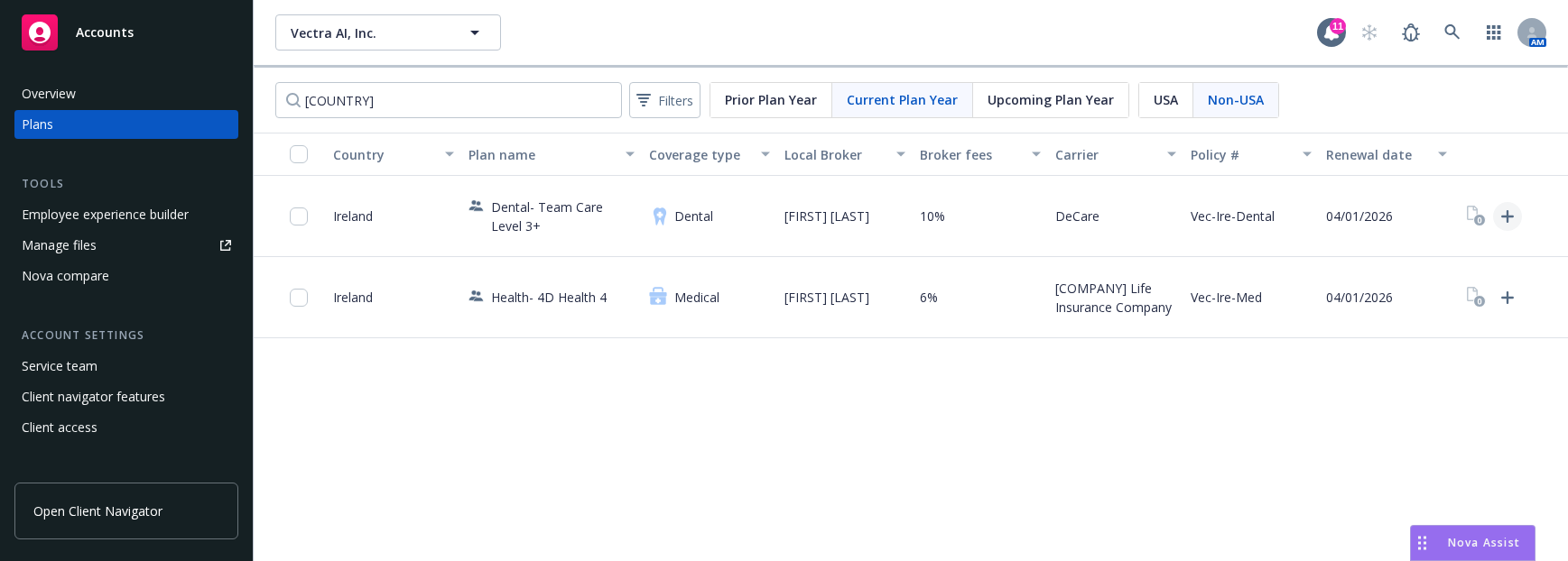 click 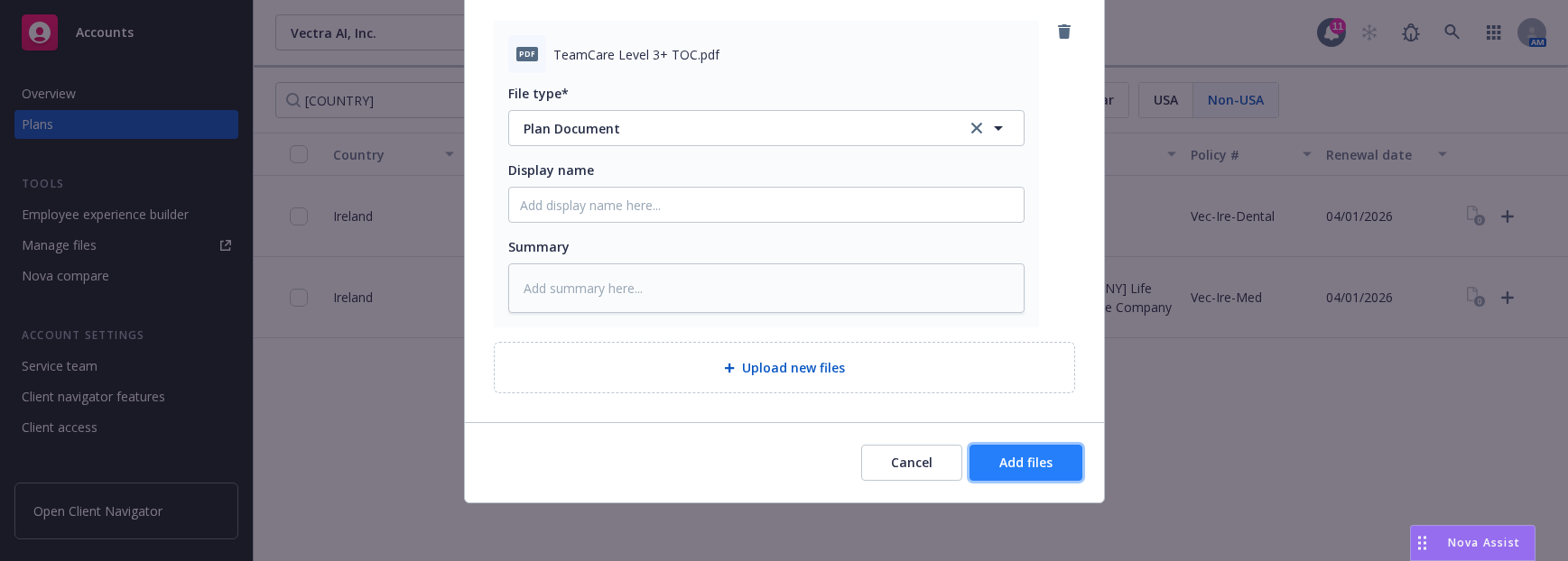 click on "Add files" at bounding box center (1025, 463) 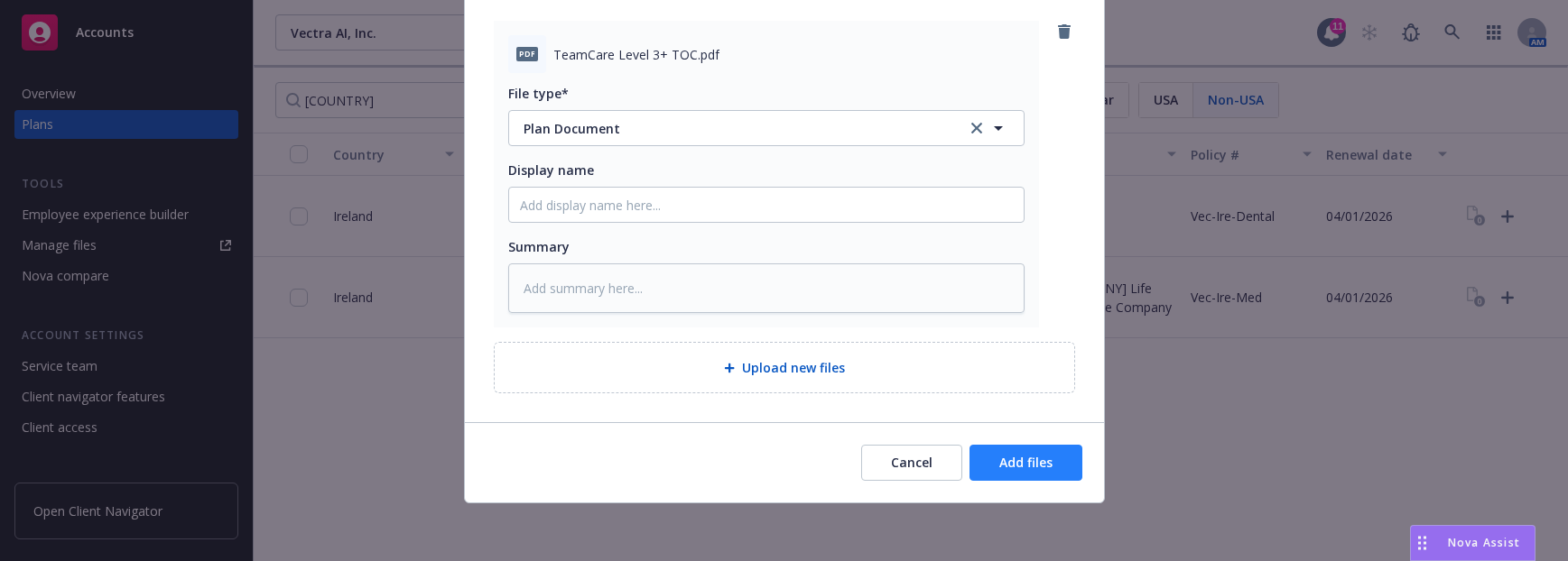 scroll, scrollTop: 124, scrollLeft: 0, axis: vertical 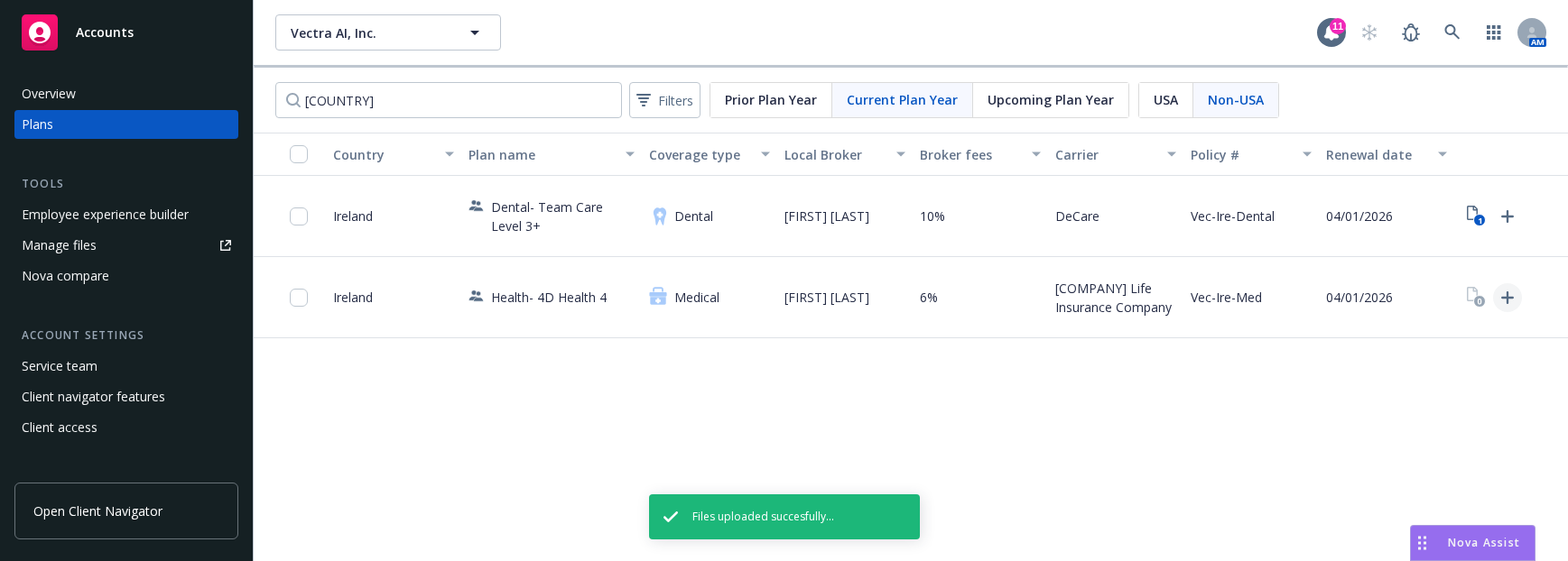 click 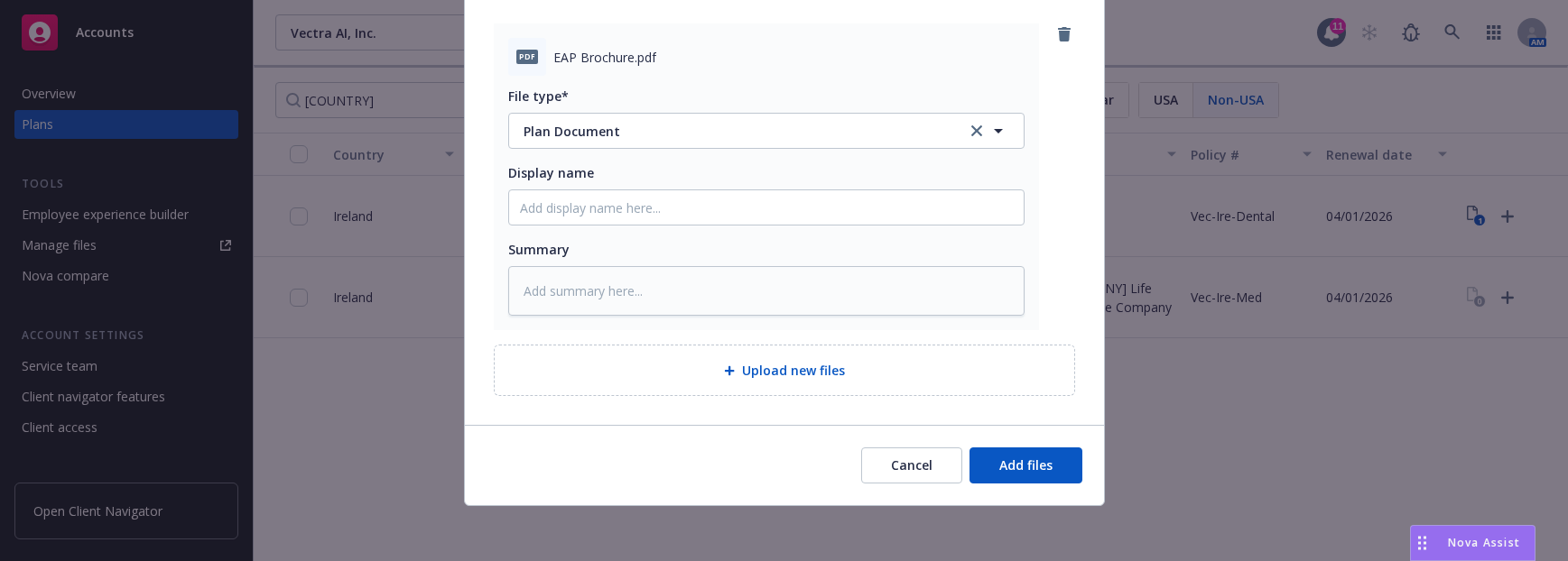scroll, scrollTop: 190, scrollLeft: 0, axis: vertical 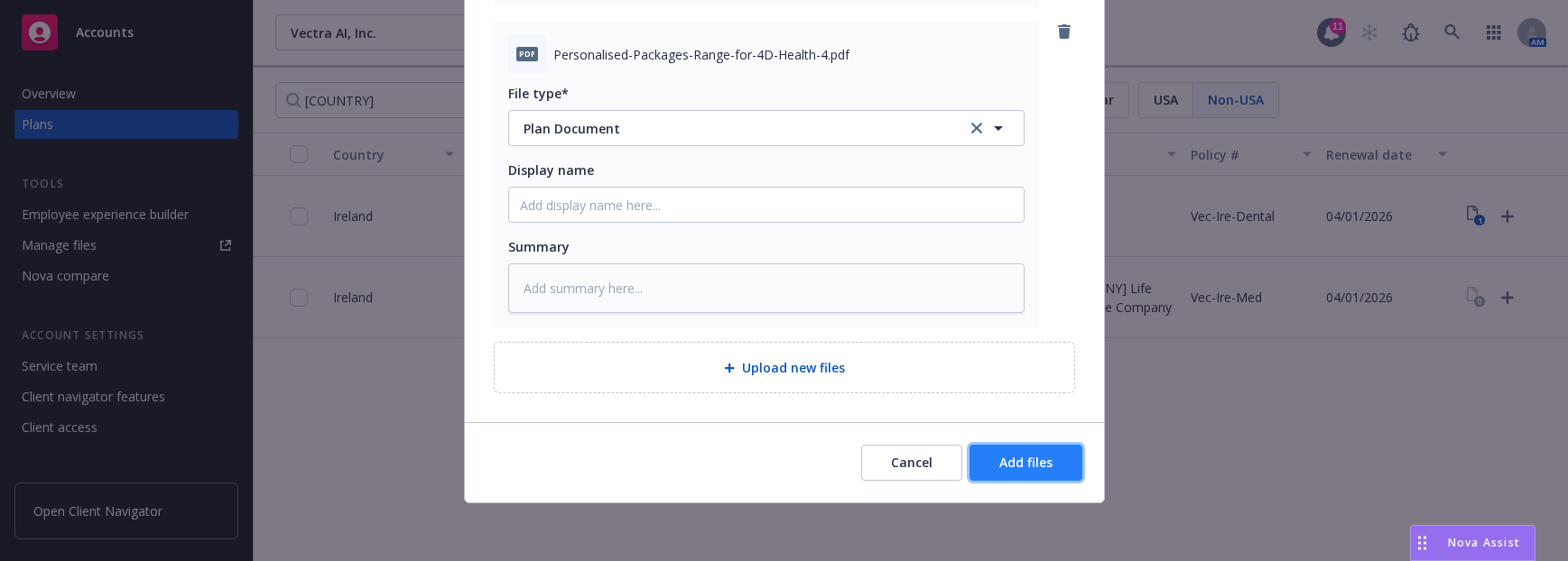 click on "Add files" at bounding box center (1025, 463) 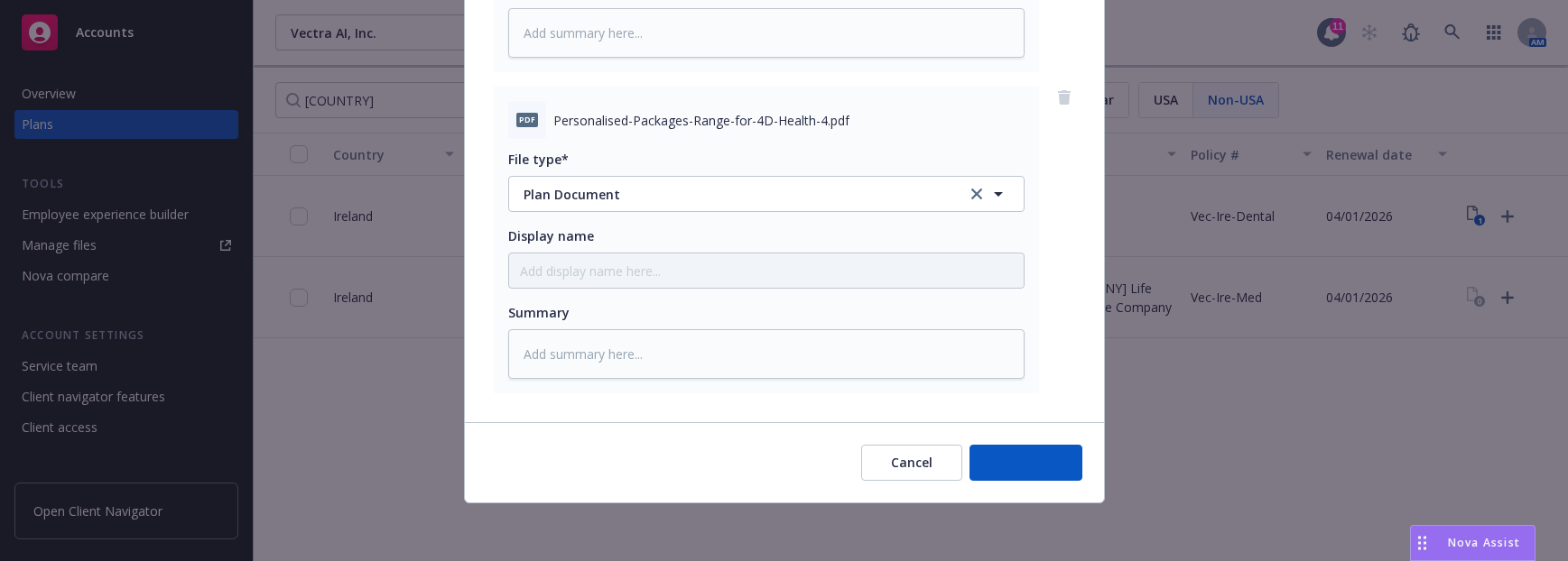 scroll, scrollTop: 767, scrollLeft: 0, axis: vertical 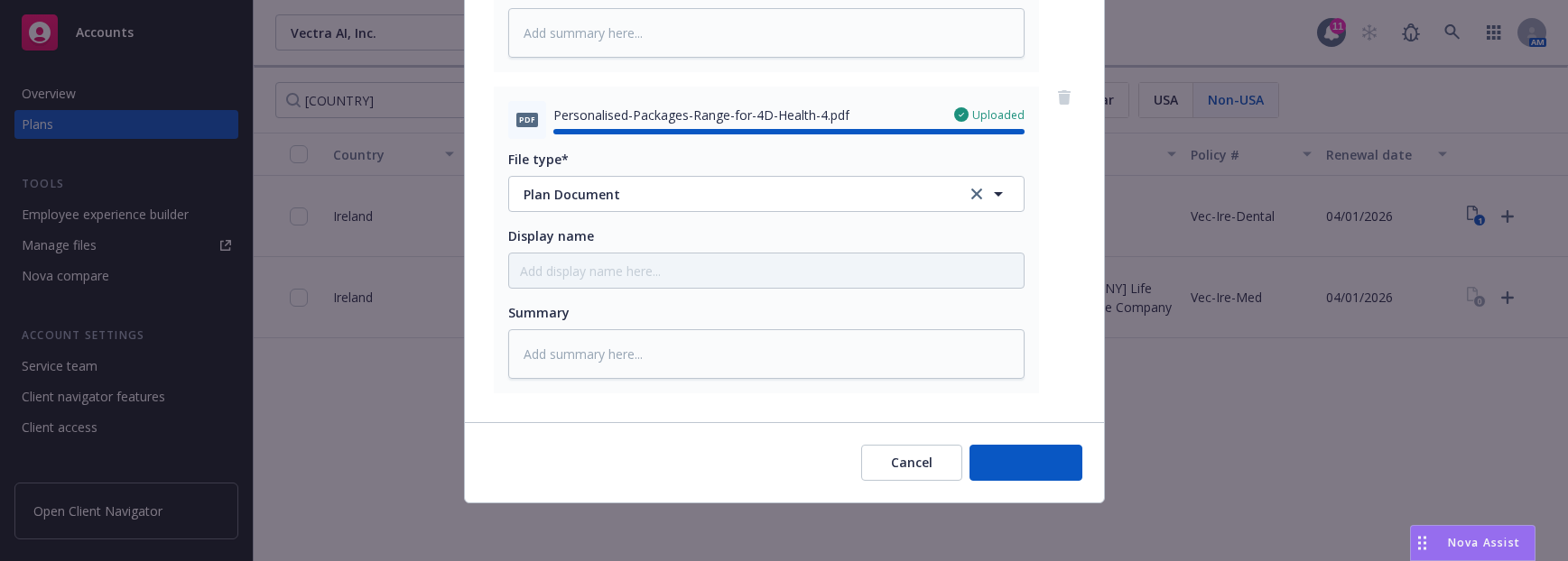 type on "x" 